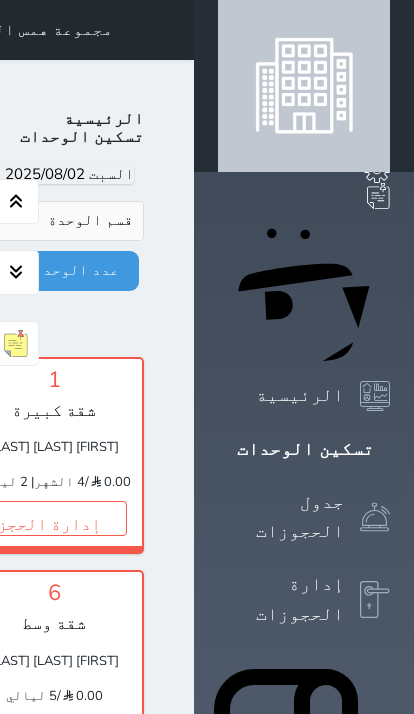 scroll, scrollTop: 78, scrollLeft: 0, axis: vertical 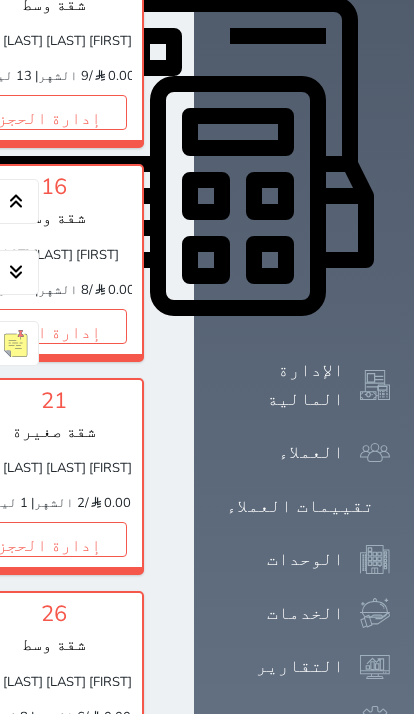 click on "1" at bounding box center [-86, -101] 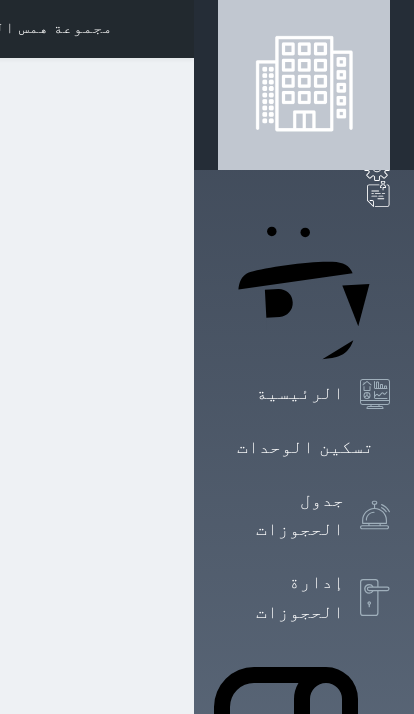 scroll, scrollTop: 1, scrollLeft: 0, axis: vertical 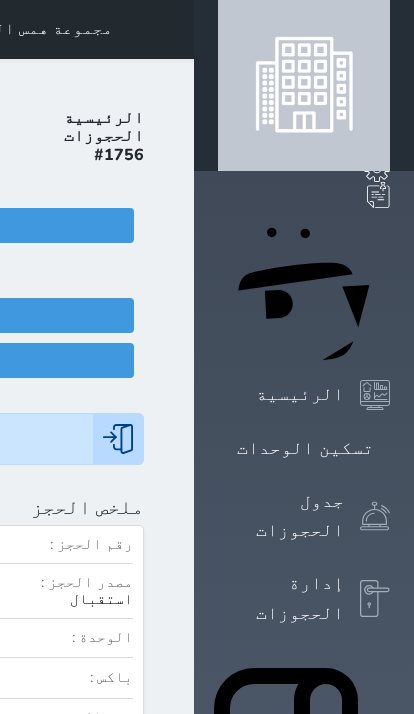 click on "تسجيل مغادرة" at bounding box center (-96, 360) 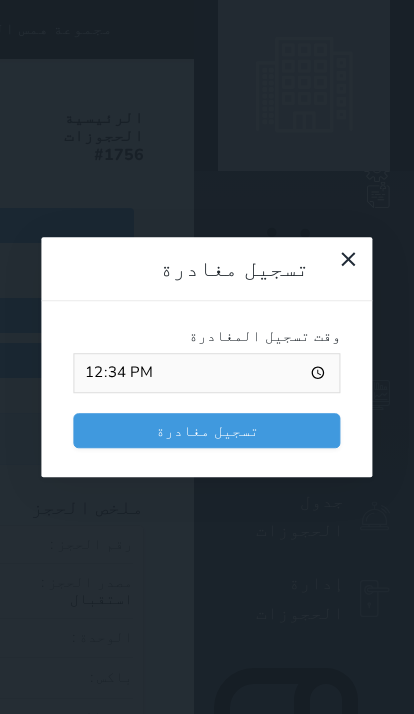 click on "تسجيل مغادرة" at bounding box center [206, 430] 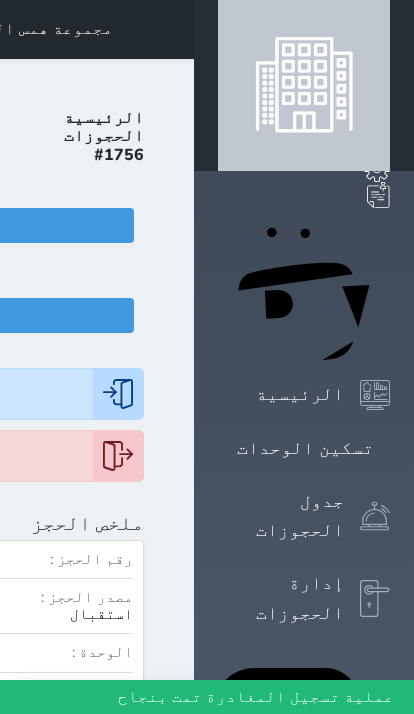 click at bounding box center [170, 29] 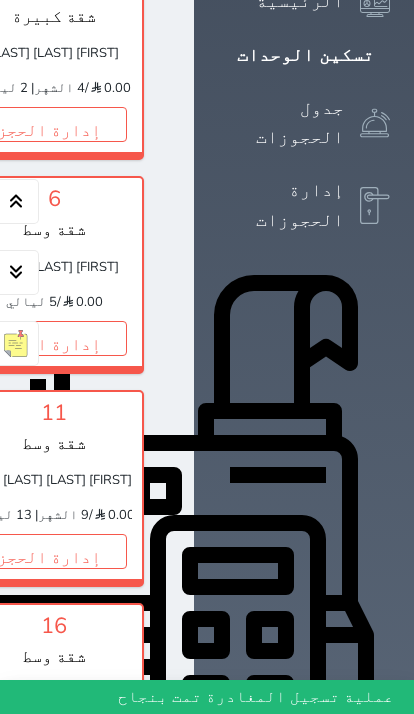 scroll, scrollTop: 403, scrollLeft: 0, axis: vertical 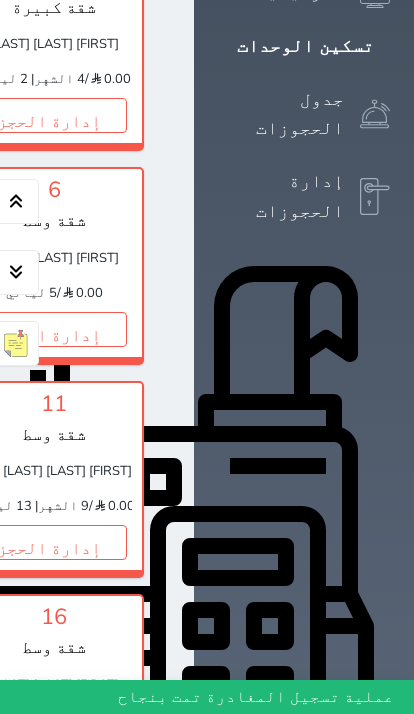 click 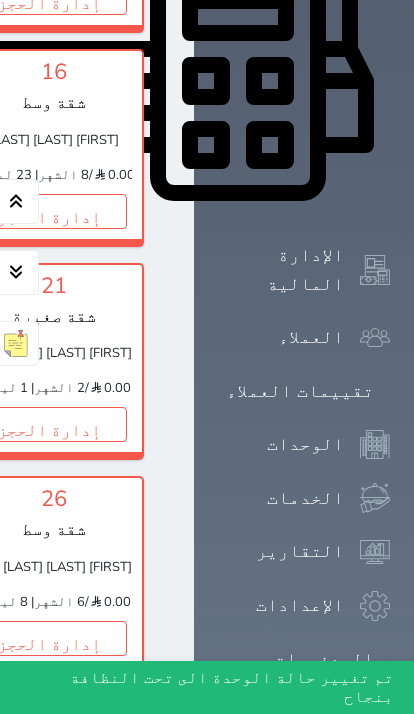 scroll, scrollTop: 961, scrollLeft: 0, axis: vertical 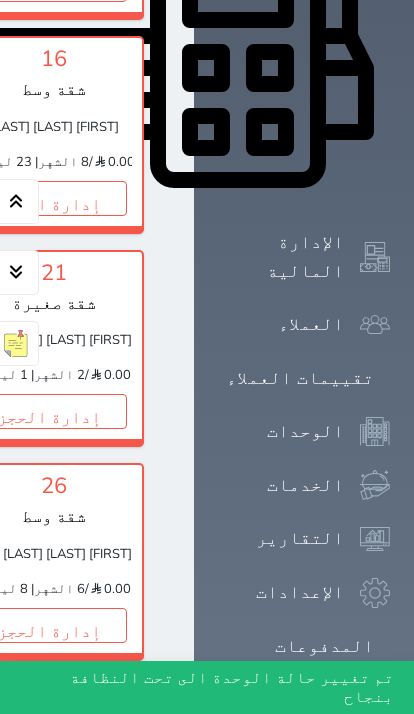 click on "1" at bounding box center [-86, -16] 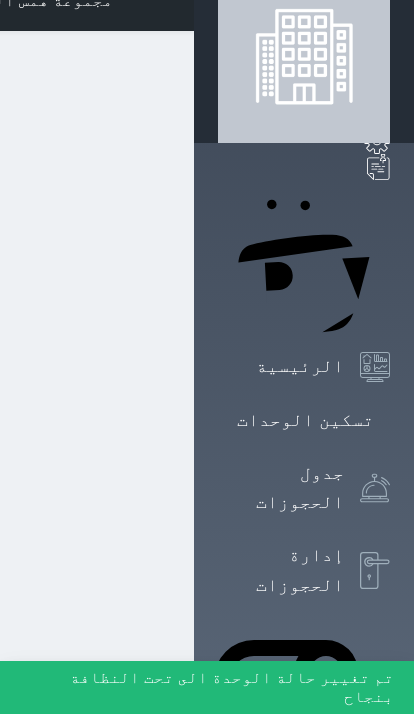 scroll, scrollTop: 1, scrollLeft: 0, axis: vertical 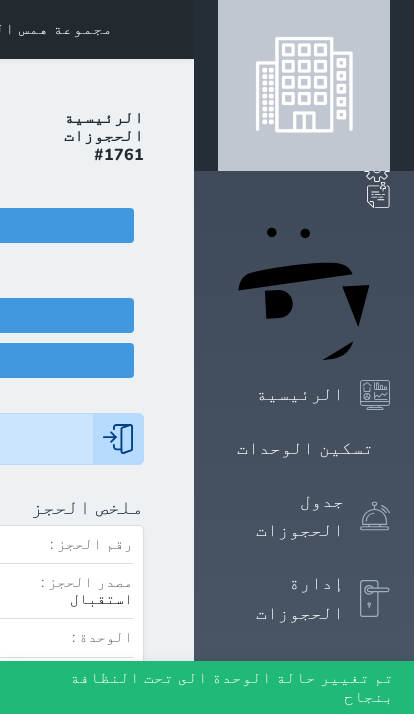 select 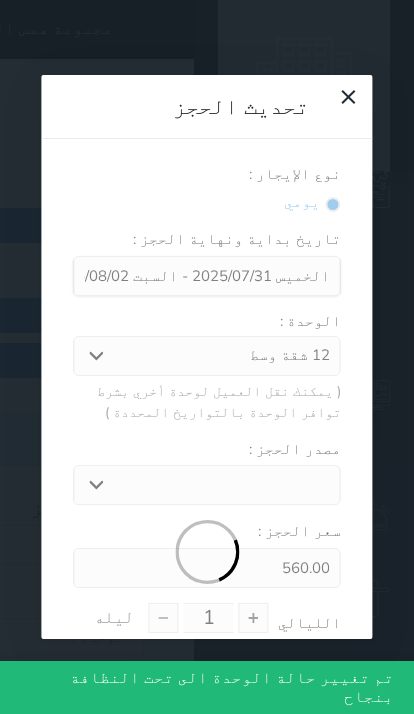 type on "2" 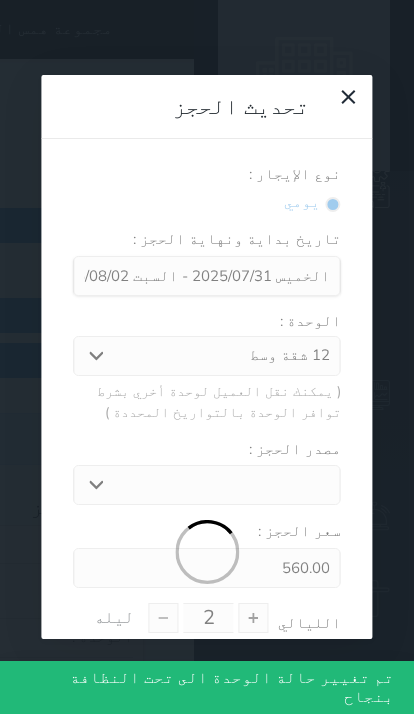 select on "12598" 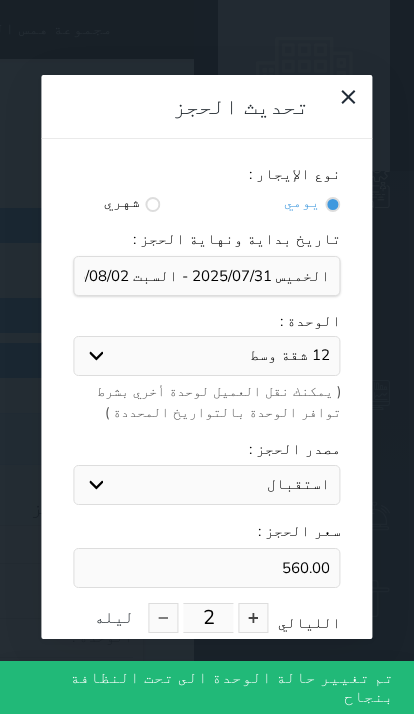 click at bounding box center [254, 618] 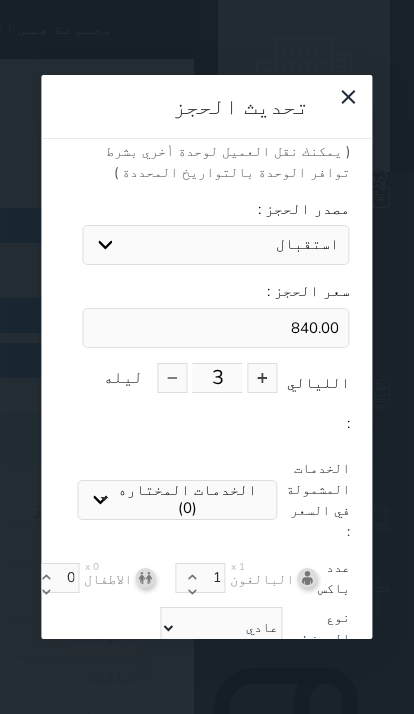 scroll, scrollTop: 239, scrollLeft: -9, axis: both 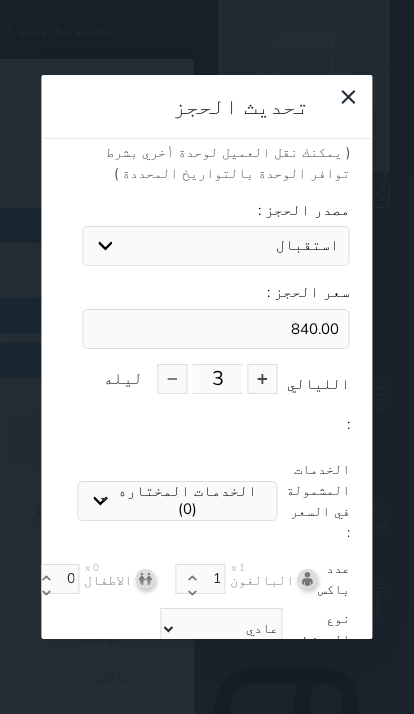 click on "تحديث الحجز" at bounding box center (215, 675) 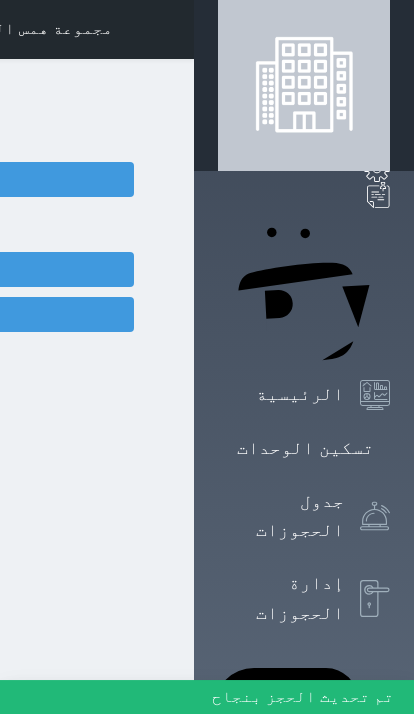 select 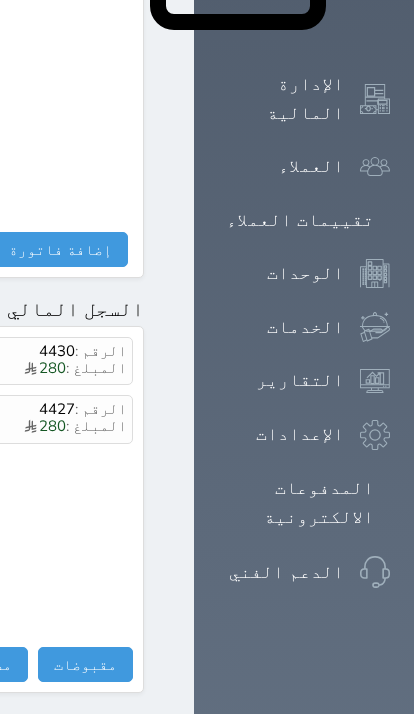 scroll, scrollTop: 1238, scrollLeft: 0, axis: vertical 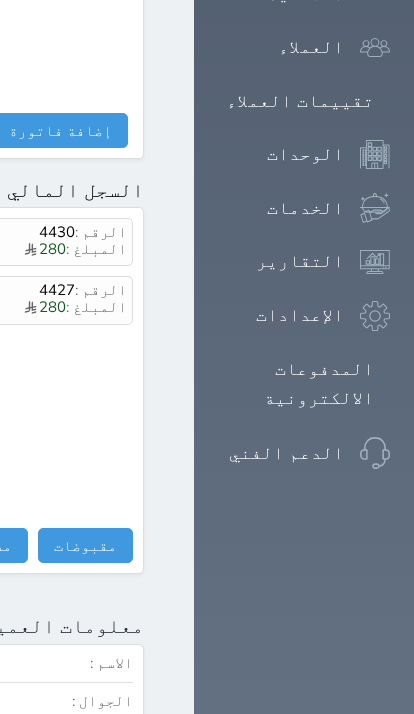 click on "مقبوضات" at bounding box center (85, 545) 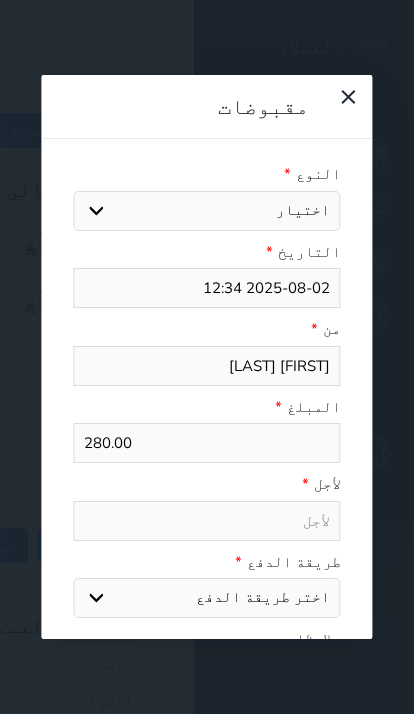 select 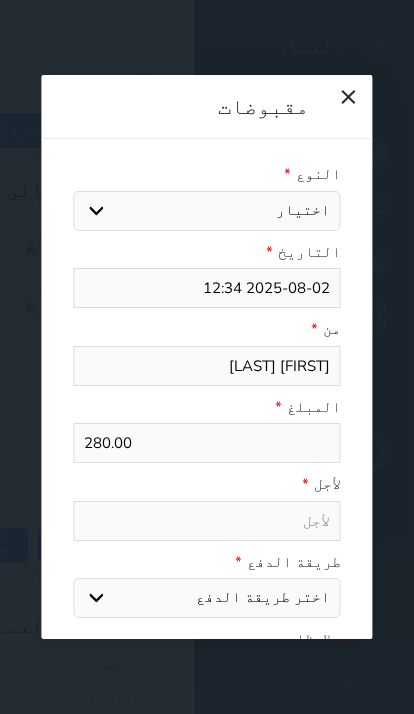 click on "اختيار   مقبوضات عامة قيمة إيجار فواتير تامين عربون لا ينطبق آخر مغسلة واي فاي - الإنترنت مواقف السيارات طعام الأغذية والمشروبات مشروبات المشروبات الباردة المشروبات الساخنة الإفطار غداء عشاء مخبز و كعك حمام سباحة الصالة الرياضية سبا و خدمات الجمال اختيار وإسقاط (خدمات النقل) ميني بار كابل - تلفزيون سرير إضافي تصفيف الشعر التسوق خدمات الجولات السياحية المنظمة خدمات الدليل السياحي" at bounding box center [206, 211] 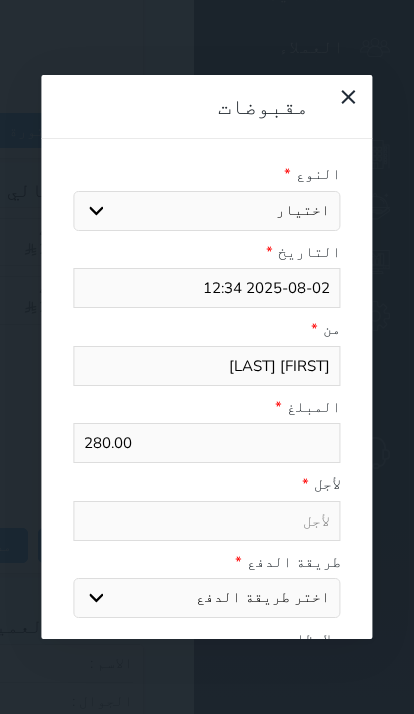 select on "59895" 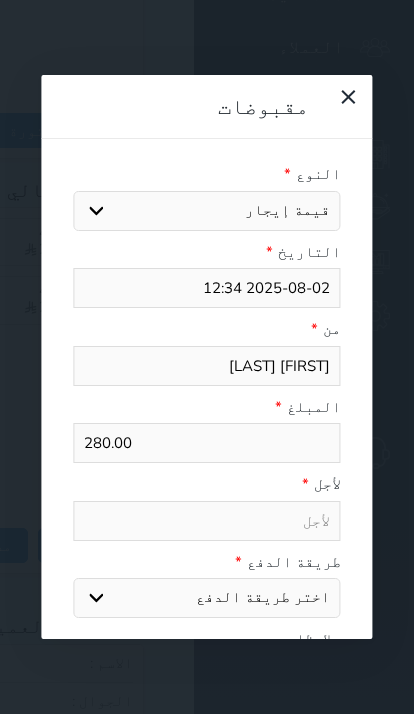 select 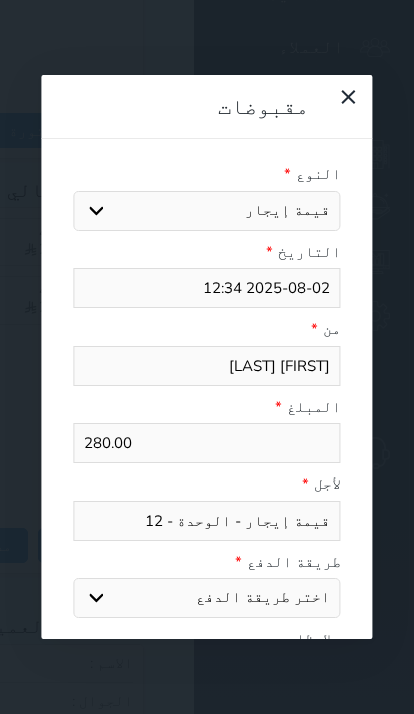 click on "اختر طريقة الدفع   دفع نقدى   تحويل بنكى   مدى   بطاقة ائتمان   آجل" at bounding box center (206, 598) 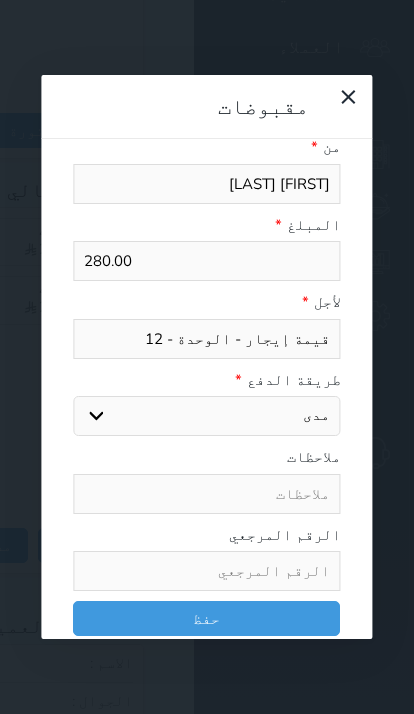 click at bounding box center [206, 571] 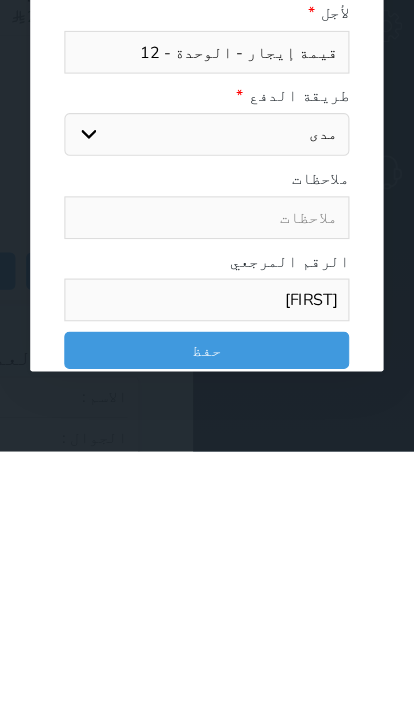 type on "عبدالاله" 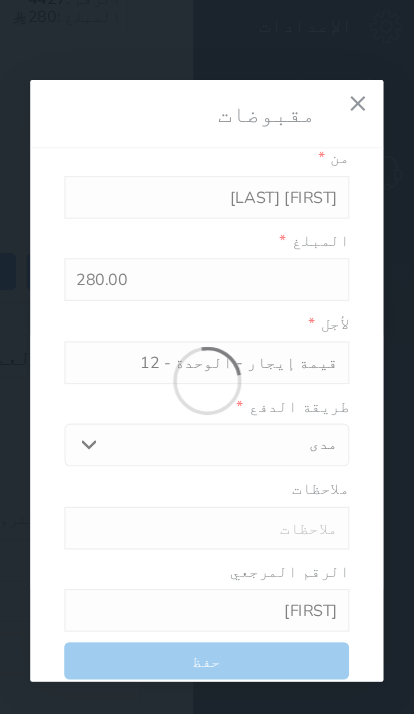 select 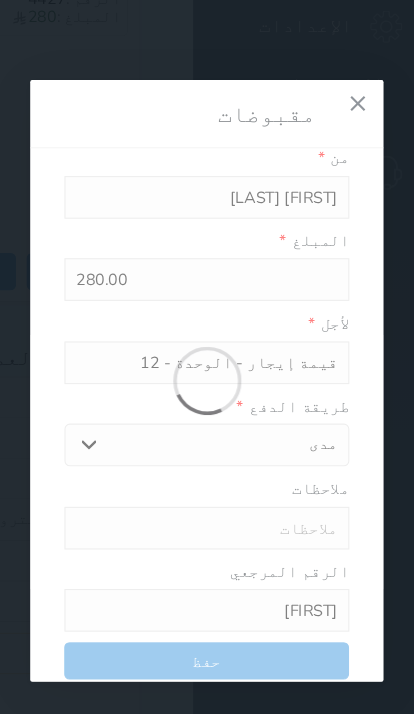 type 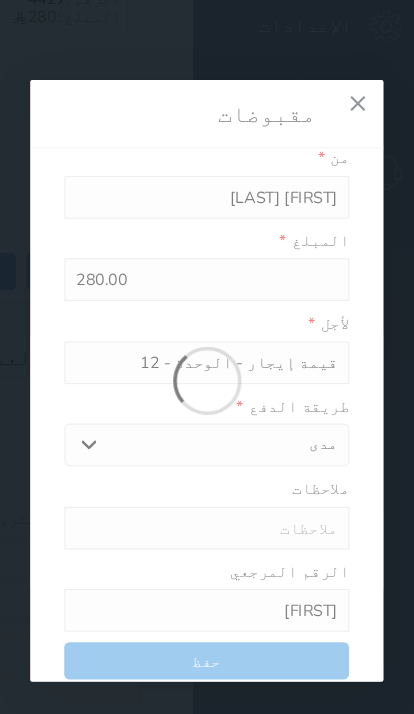 type on "0" 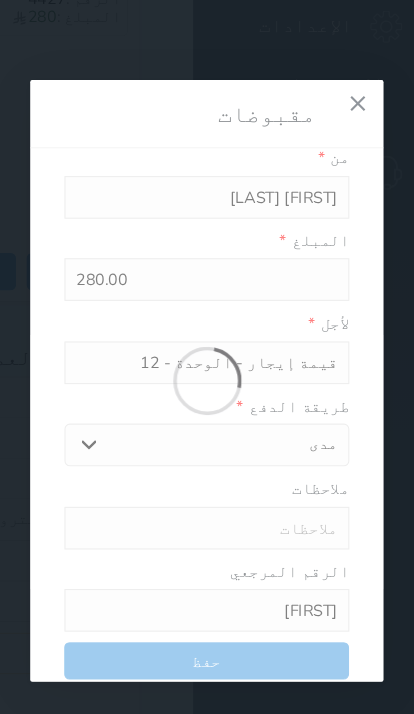 select 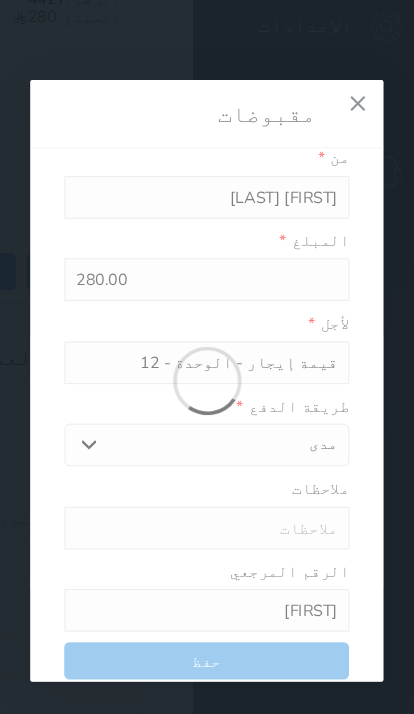type on "0" 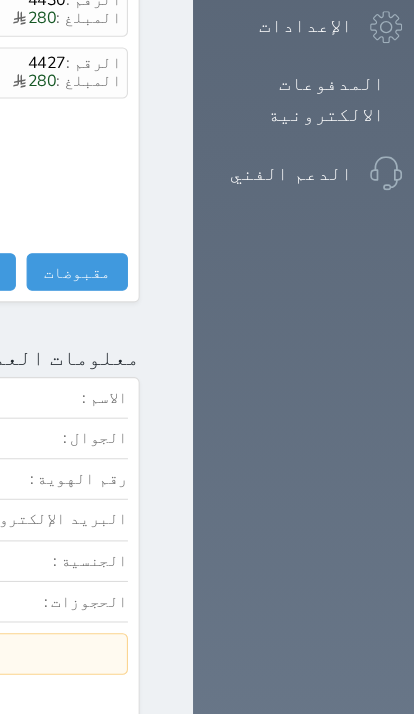 click at bounding box center (170, -1499) 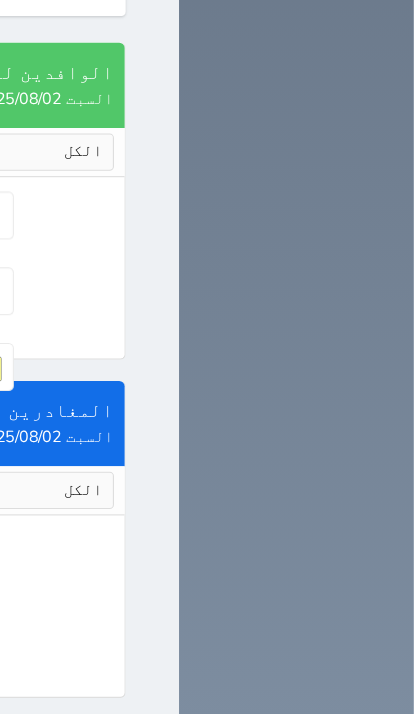 scroll, scrollTop: 2378, scrollLeft: 0, axis: vertical 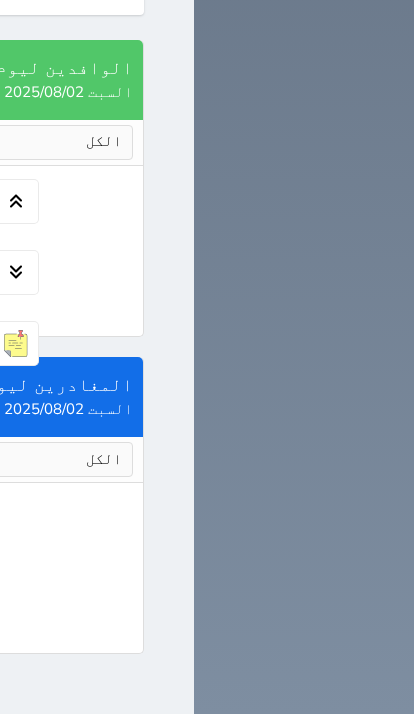 click on "1" at bounding box center (-86, -614) 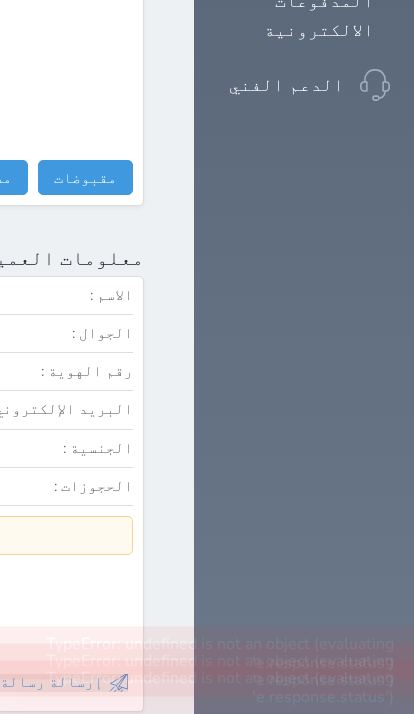 scroll, scrollTop: 1606, scrollLeft: 0, axis: vertical 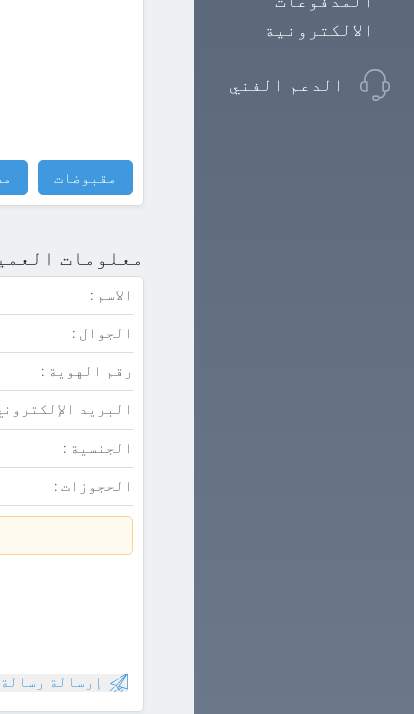 click at bounding box center [170, -1576] 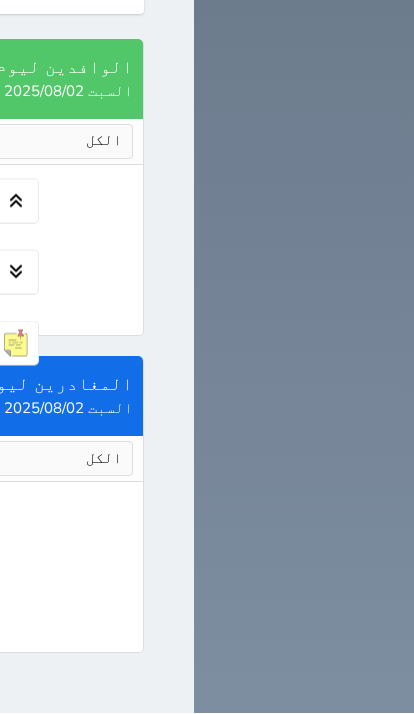 scroll, scrollTop: 2283, scrollLeft: 0, axis: vertical 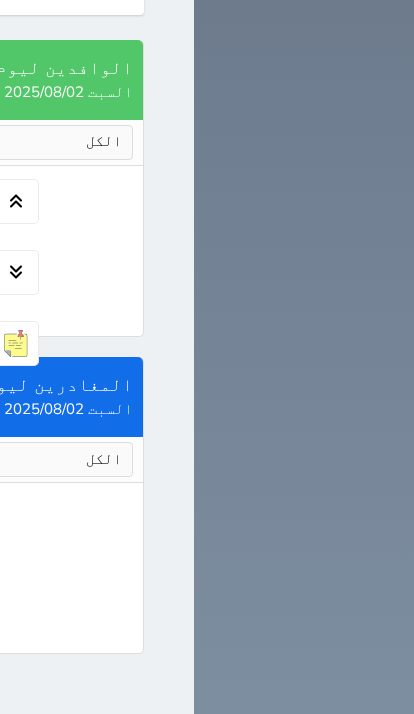 click on "1" at bounding box center (-281, -614) 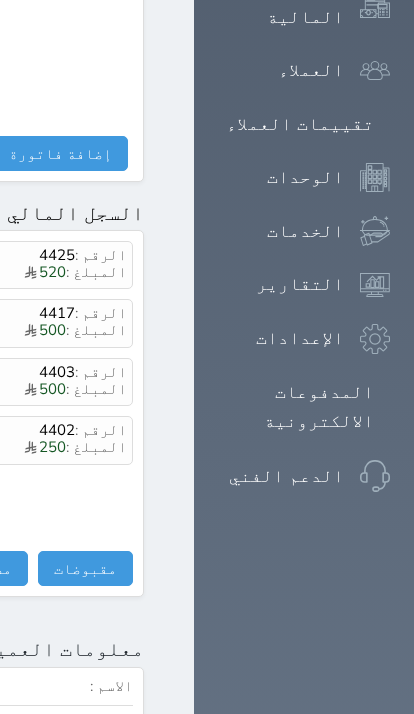 scroll, scrollTop: 1403, scrollLeft: 0, axis: vertical 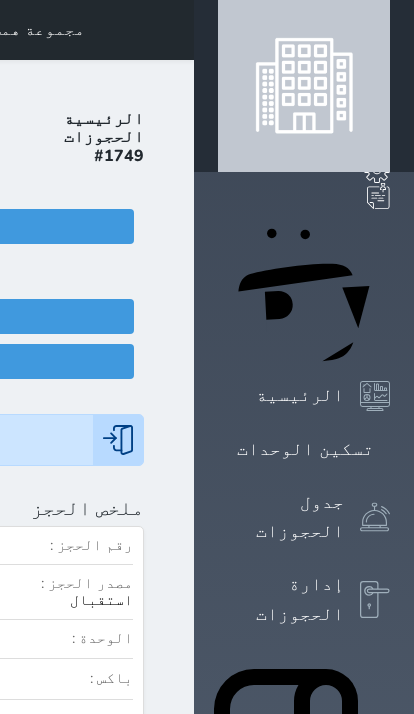 click at bounding box center (170, 30) 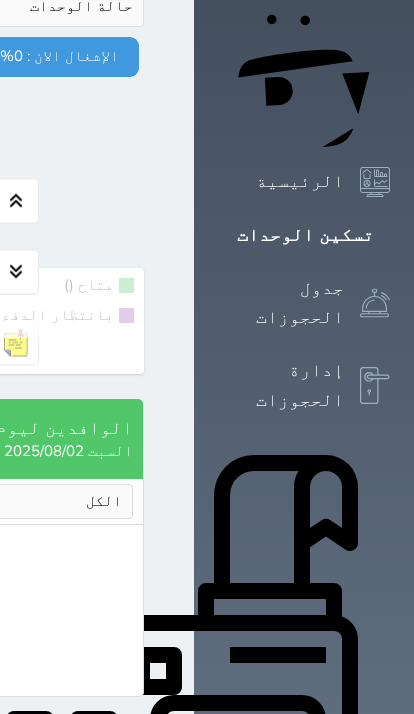 scroll, scrollTop: 238, scrollLeft: 0, axis: vertical 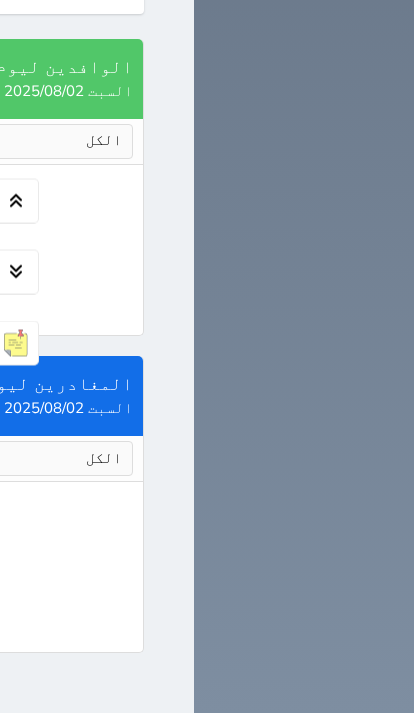 click on "1" at bounding box center [-672, -614] 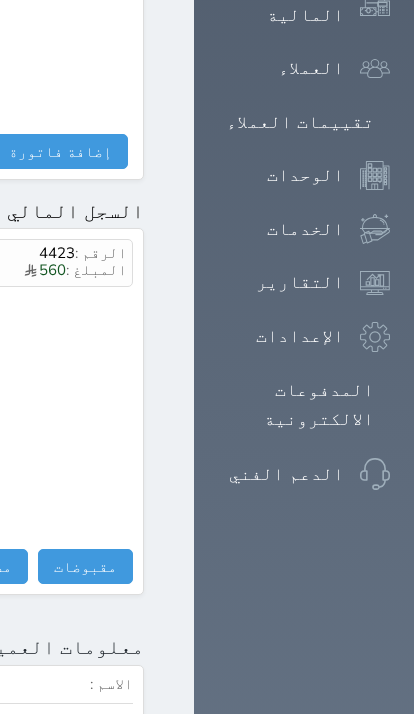 scroll, scrollTop: 1383, scrollLeft: 0, axis: vertical 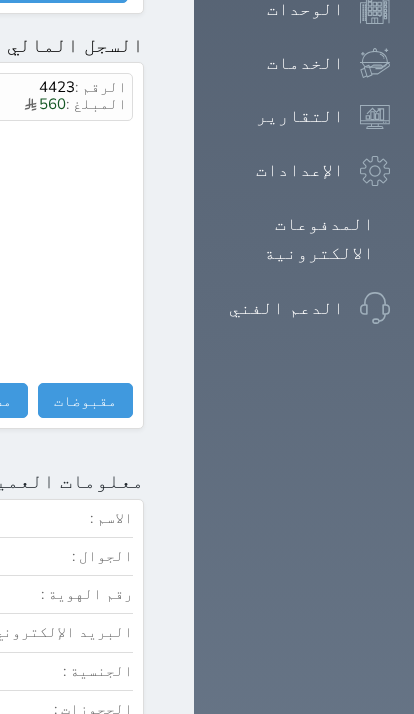 click at bounding box center (170, -1353) 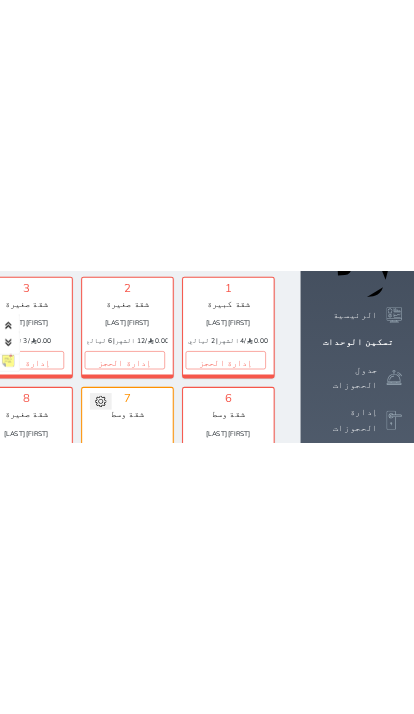 scroll, scrollTop: 0, scrollLeft: 0, axis: both 